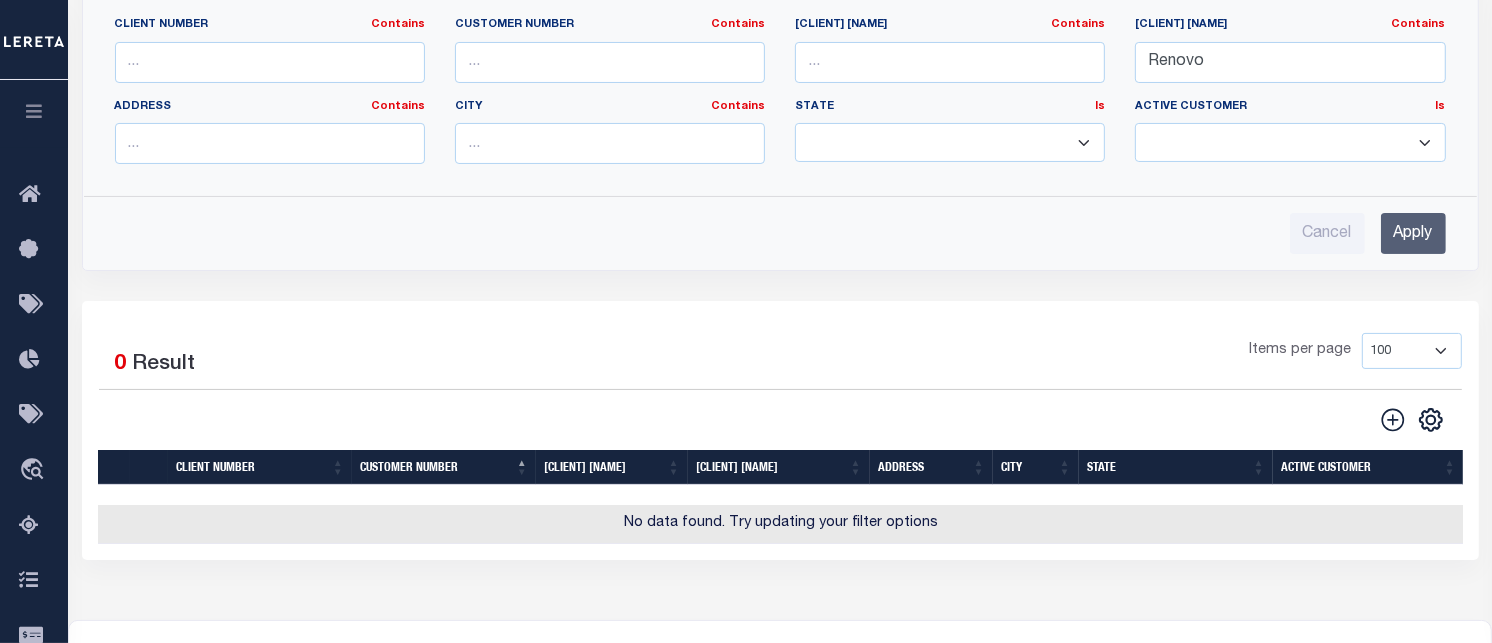 scroll, scrollTop: 0, scrollLeft: 0, axis: both 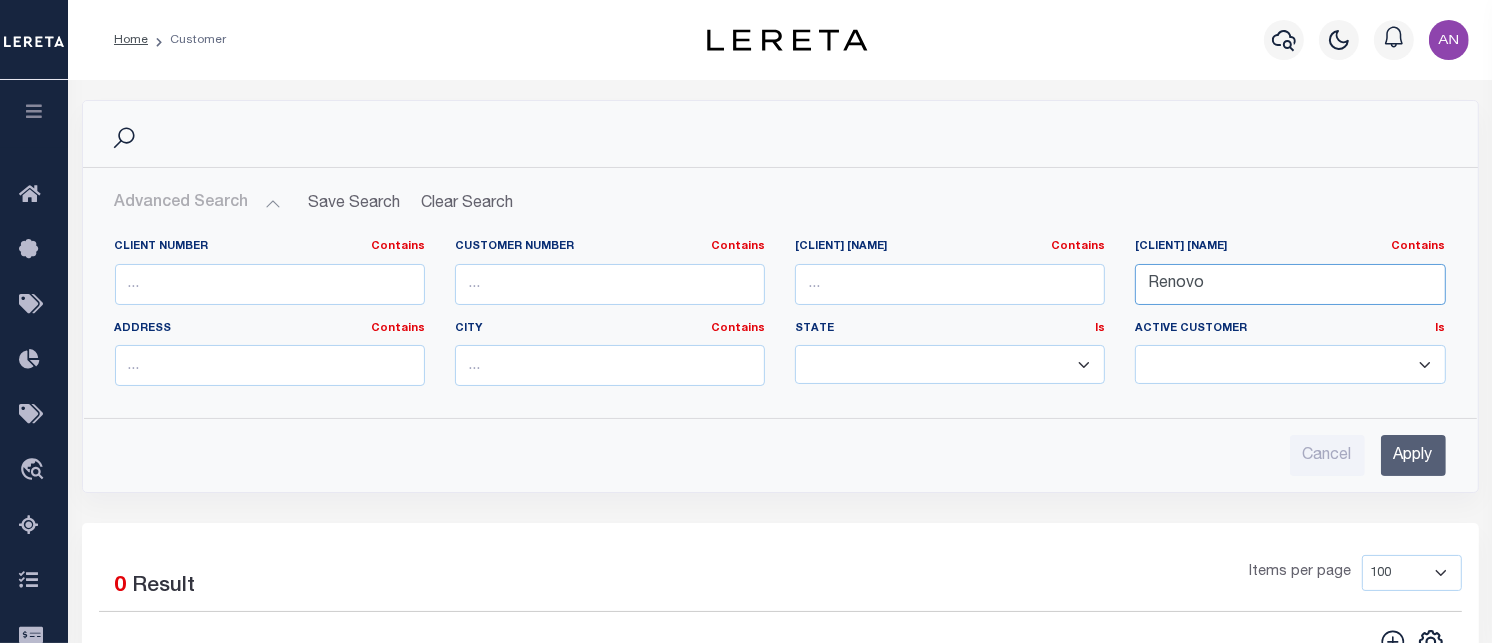 click on "Renovo" at bounding box center [1290, 284] 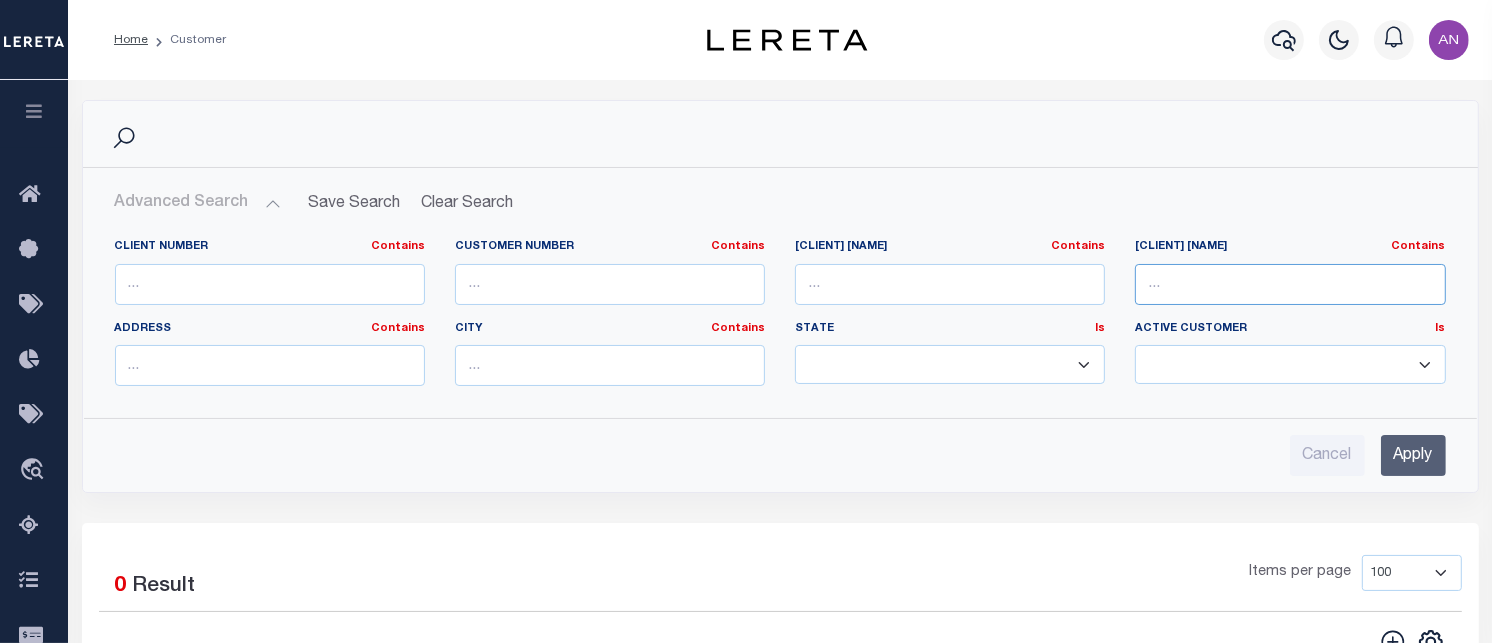 type 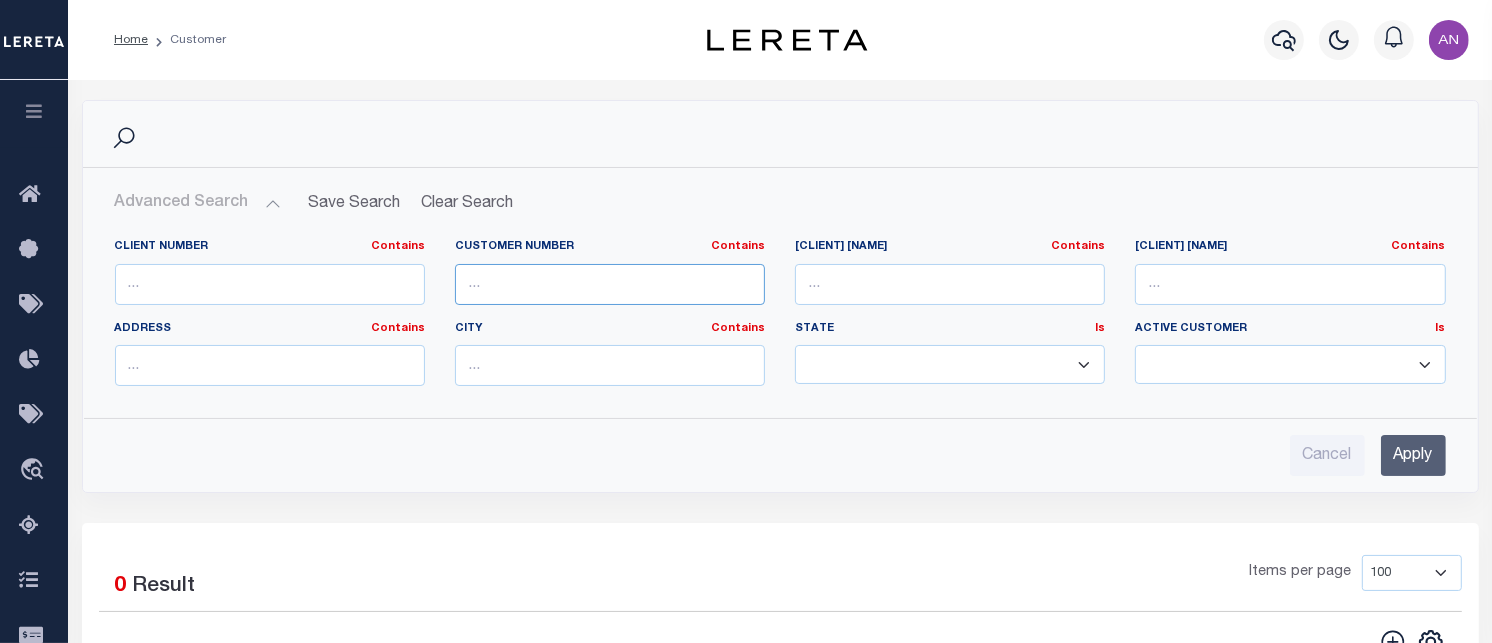 click at bounding box center [610, 284] 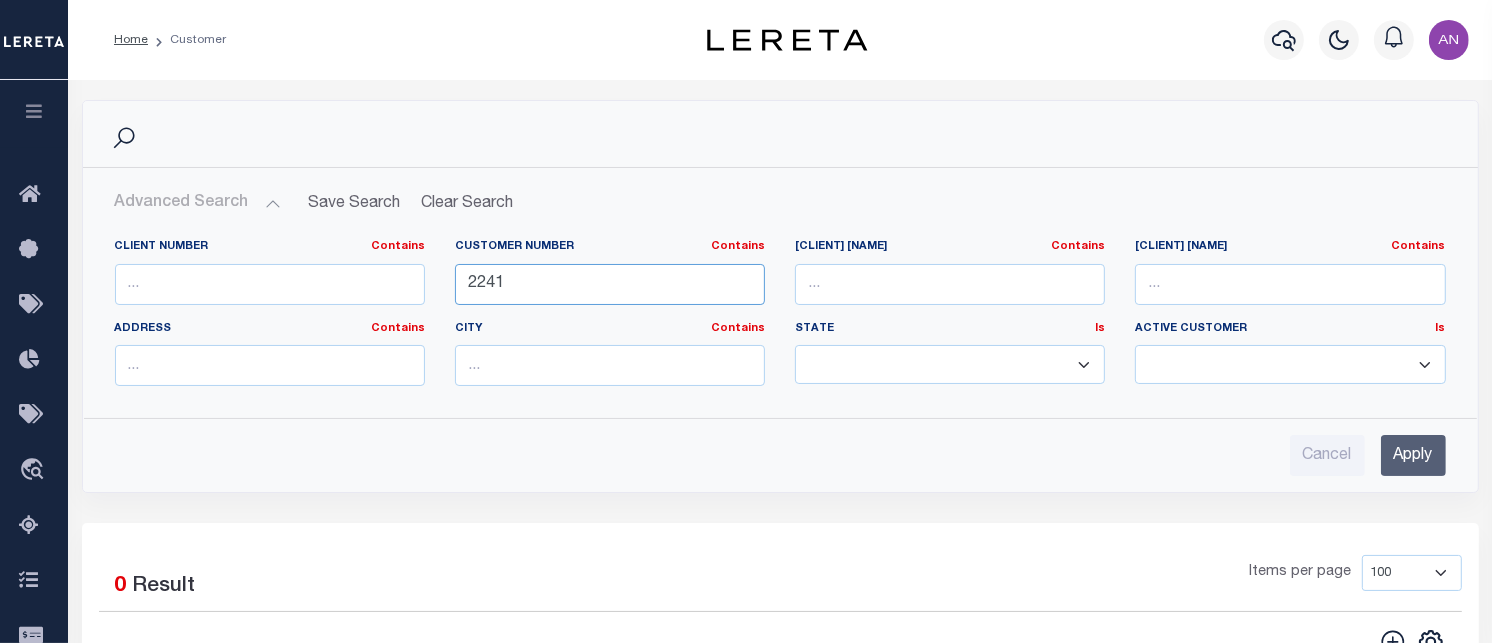 type on "2241" 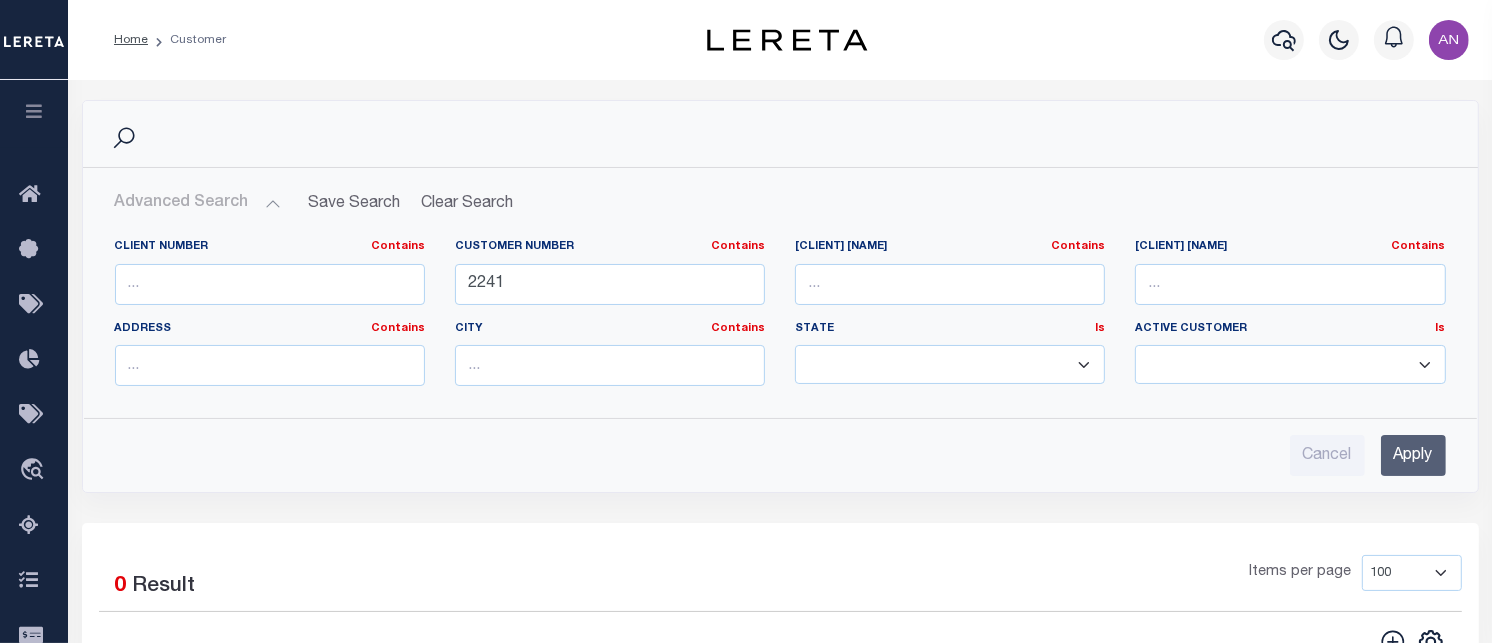 click on "Apply" at bounding box center [1413, 455] 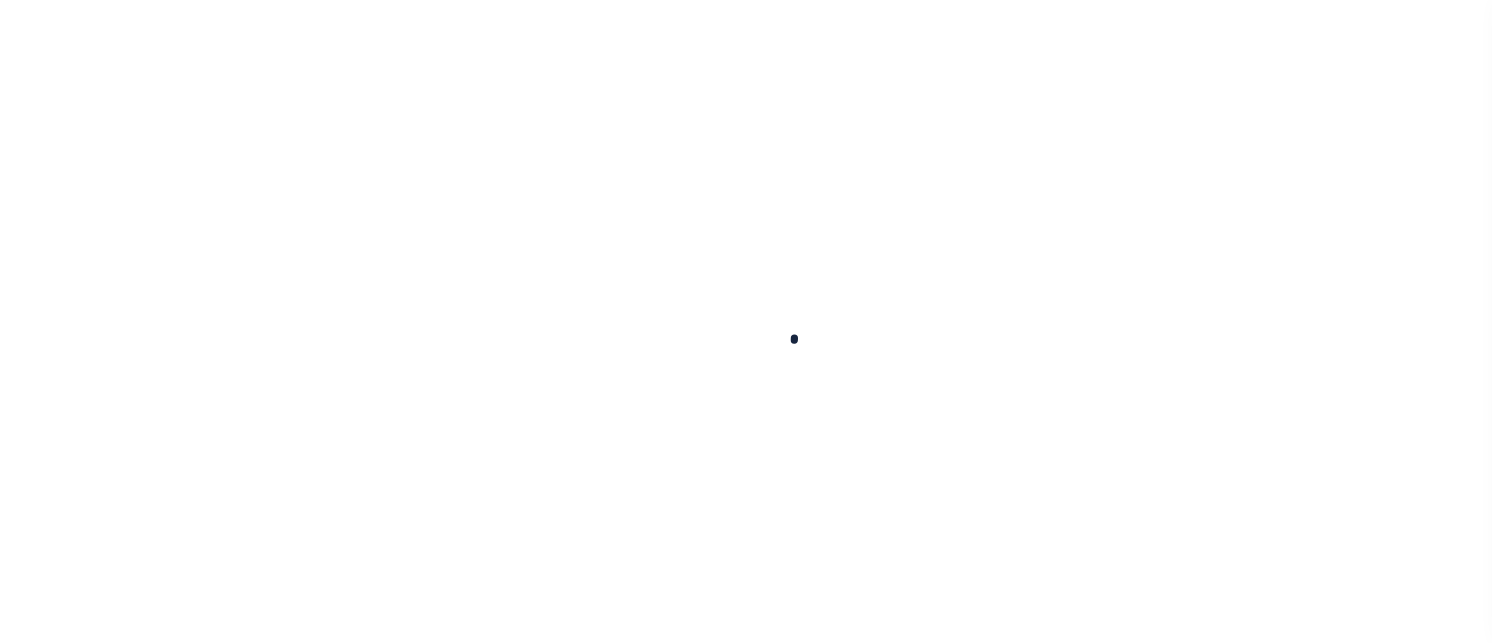 scroll, scrollTop: 0, scrollLeft: 0, axis: both 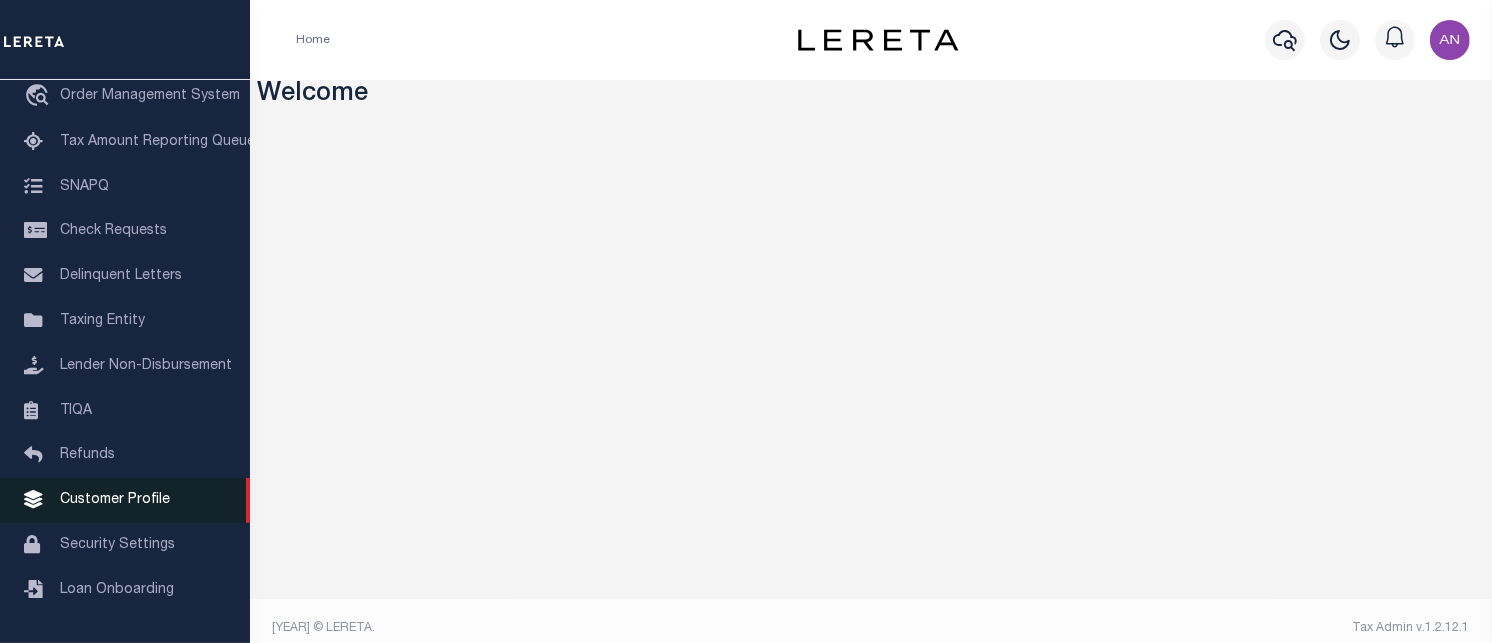 click on "Customer Profile" at bounding box center [115, 500] 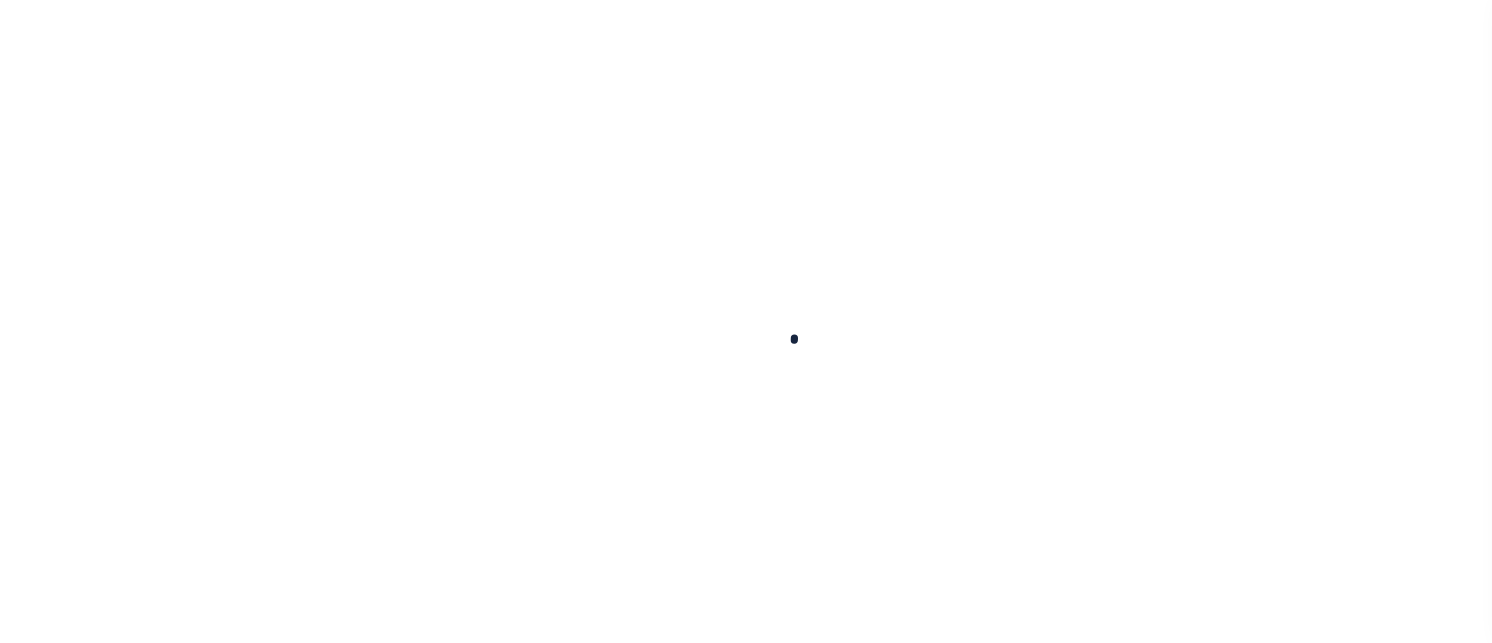 scroll, scrollTop: 0, scrollLeft: 0, axis: both 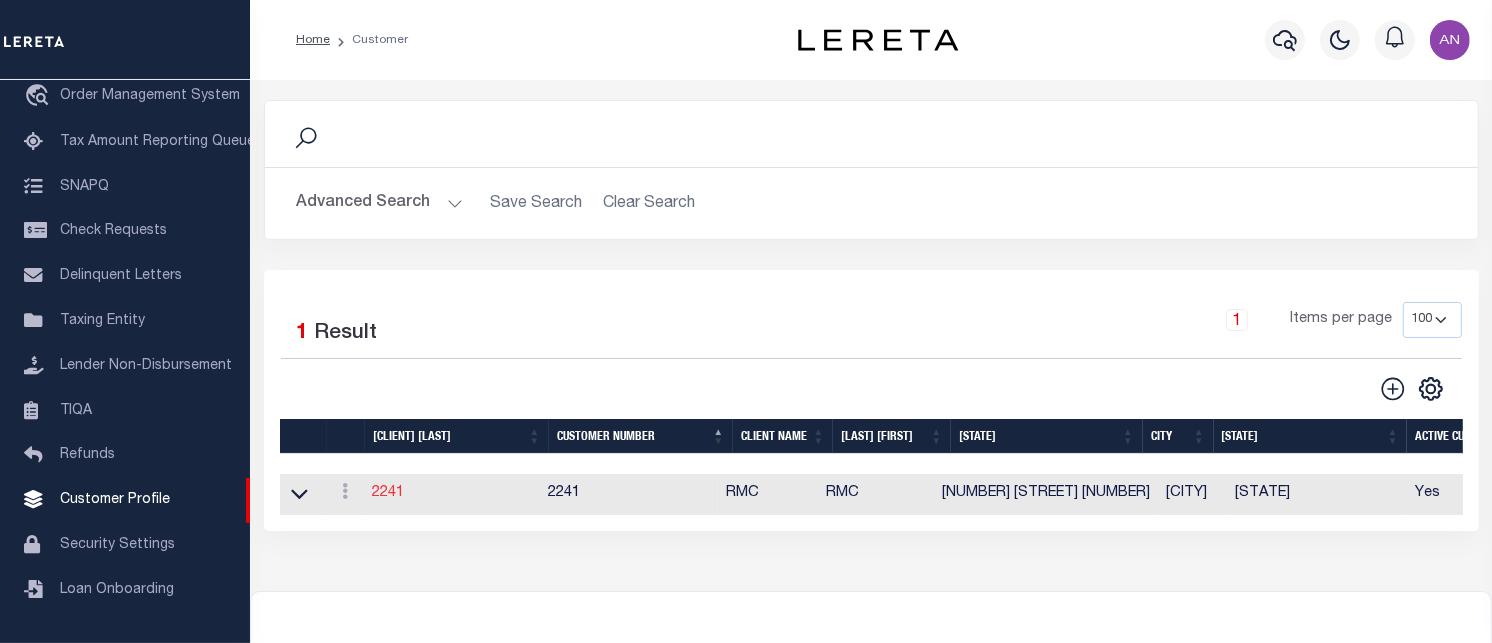 click on "2241" at bounding box center [0, 0] 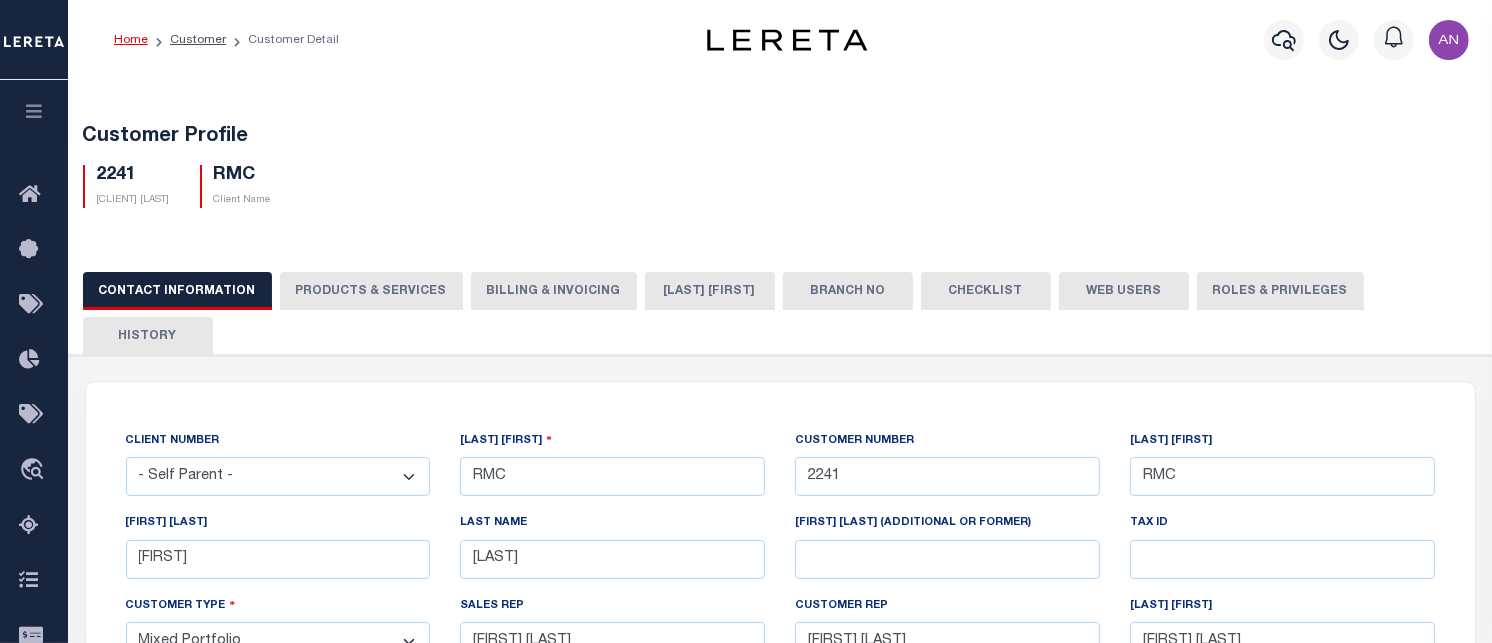click on "PRODUCTS & SERVICES" at bounding box center [371, 291] 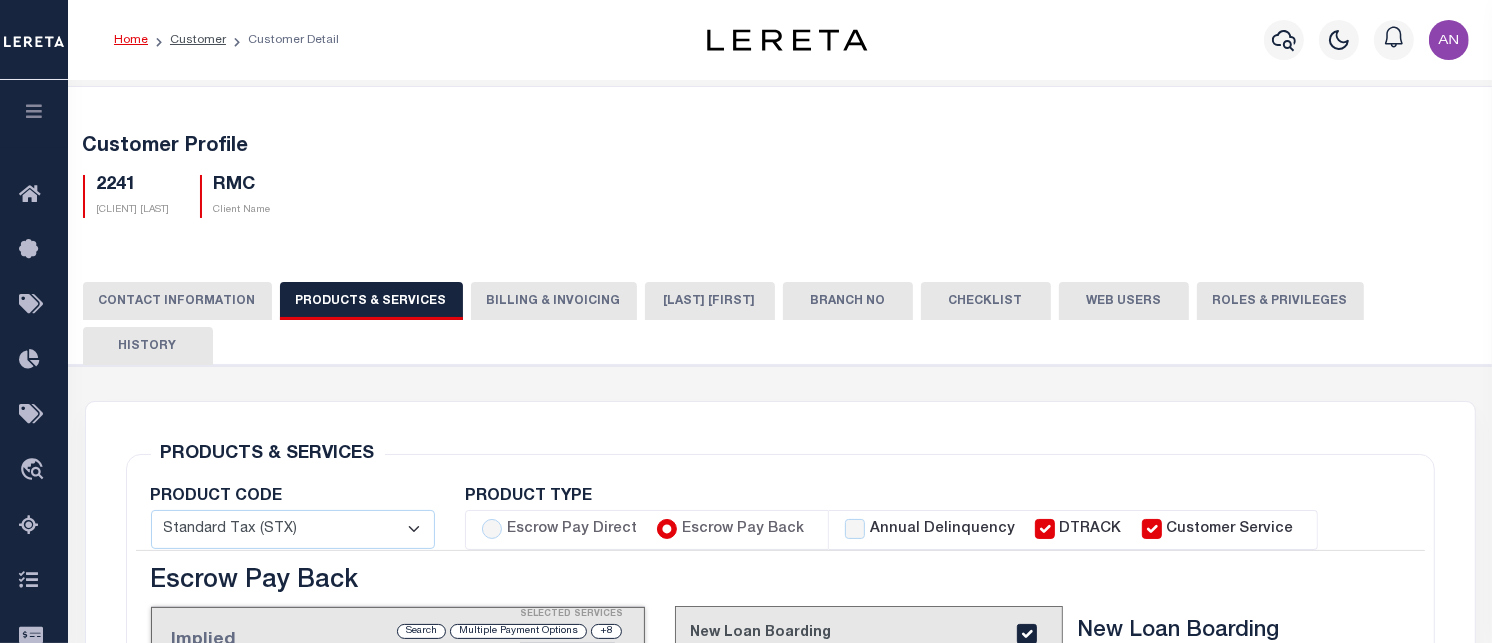 scroll, scrollTop: 222, scrollLeft: 0, axis: vertical 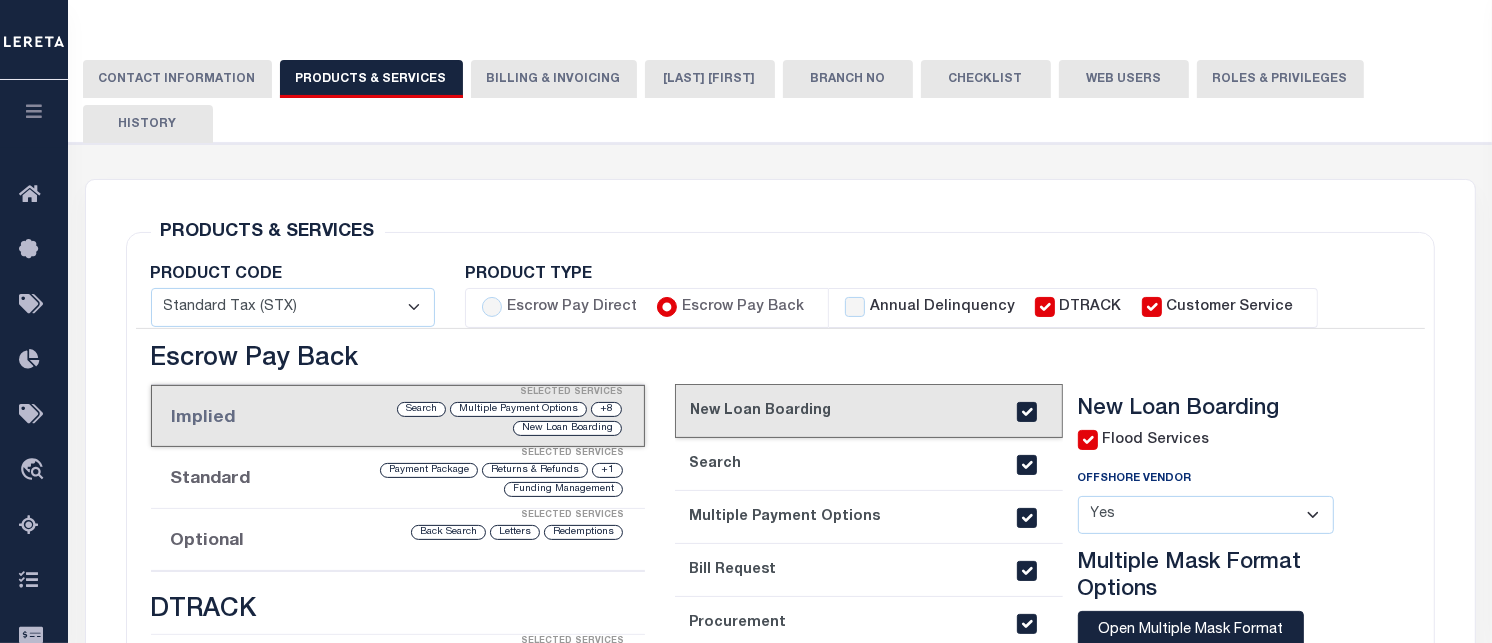 click on "Escrow Pay Back" at bounding box center (743, 308) 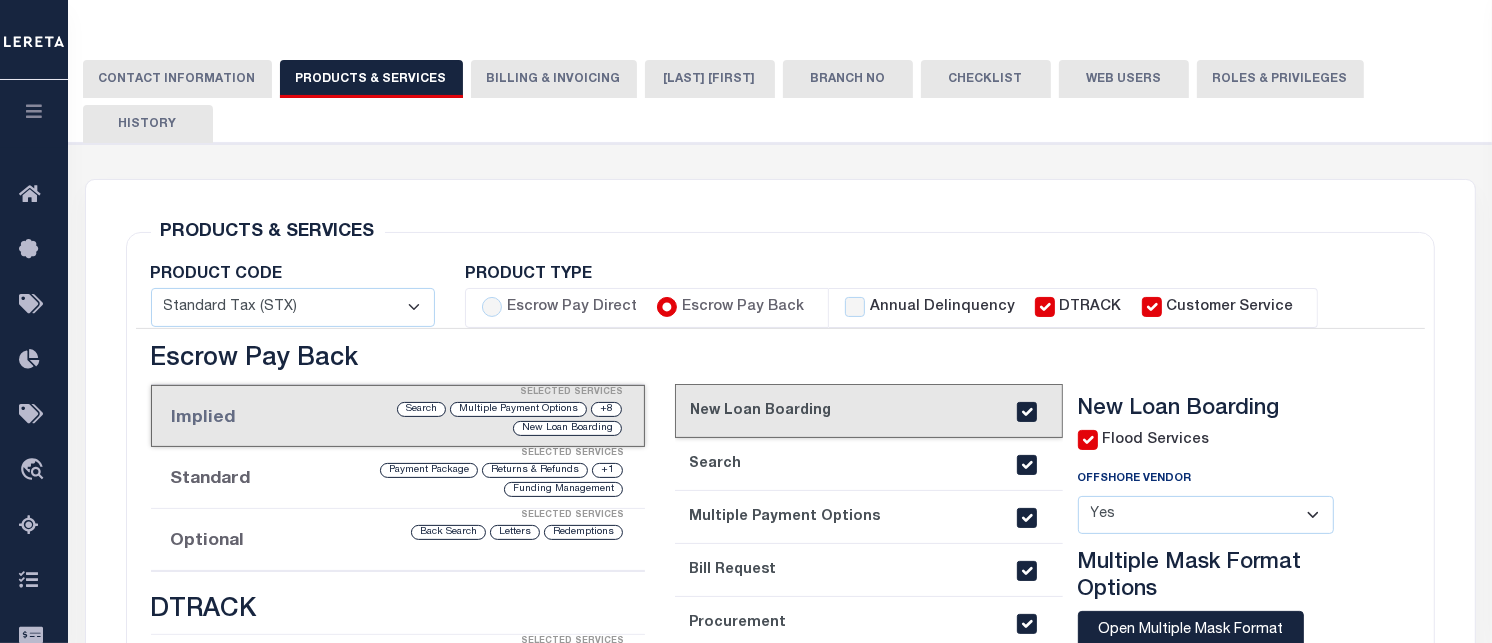 click on "Escrow Pay Back" at bounding box center [667, 307] 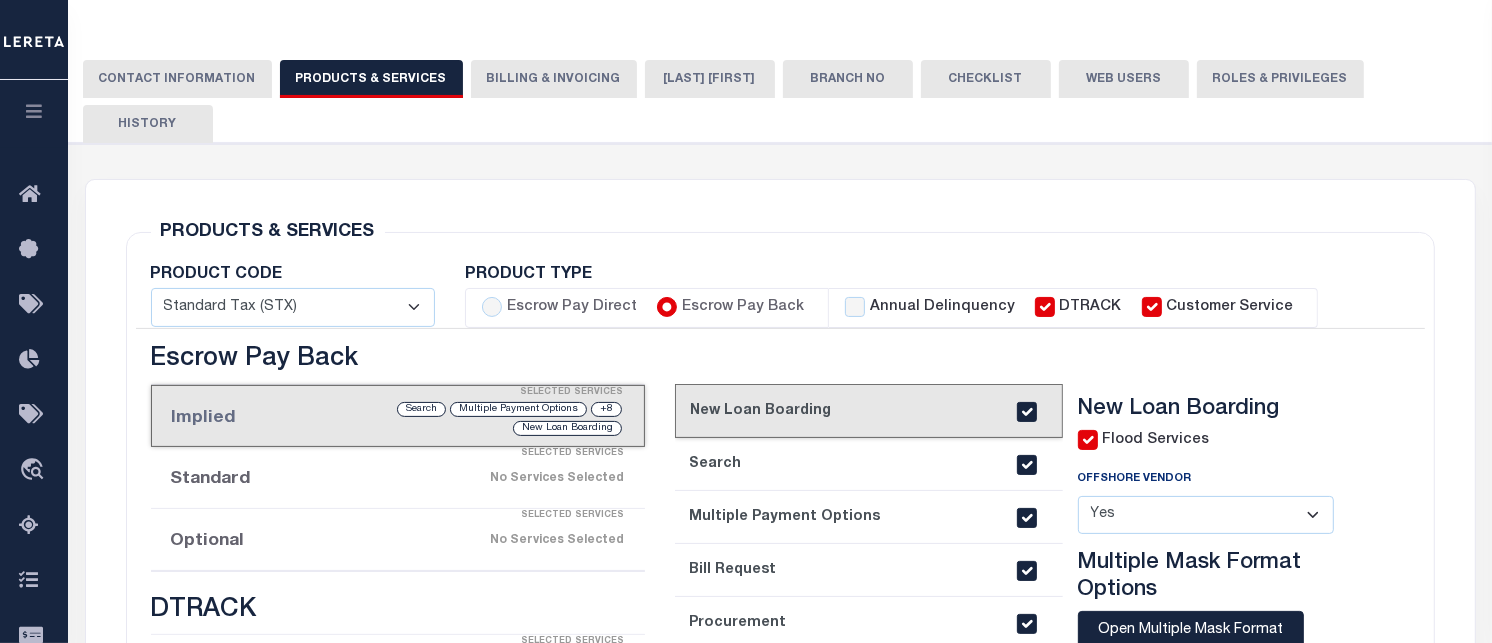click on "No Services Selected" at bounding box center (454, 540) 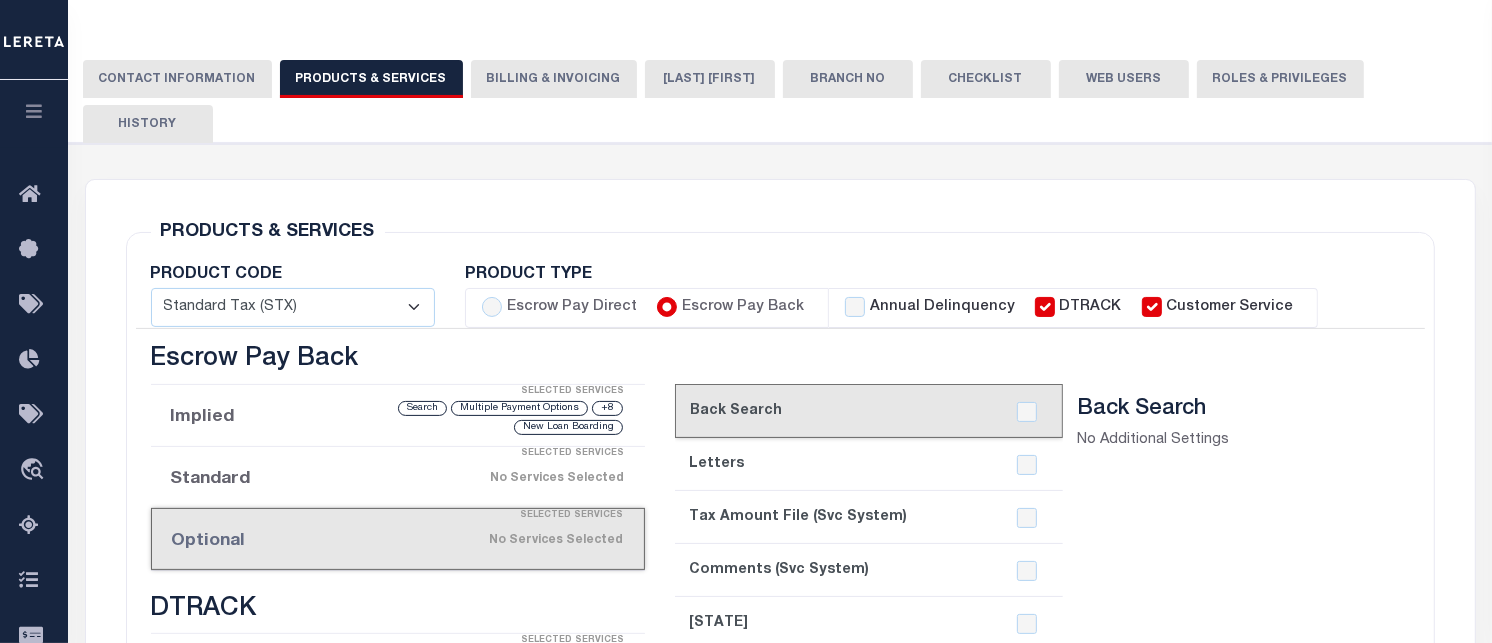 click on "No Services Selected" at bounding box center (454, 478) 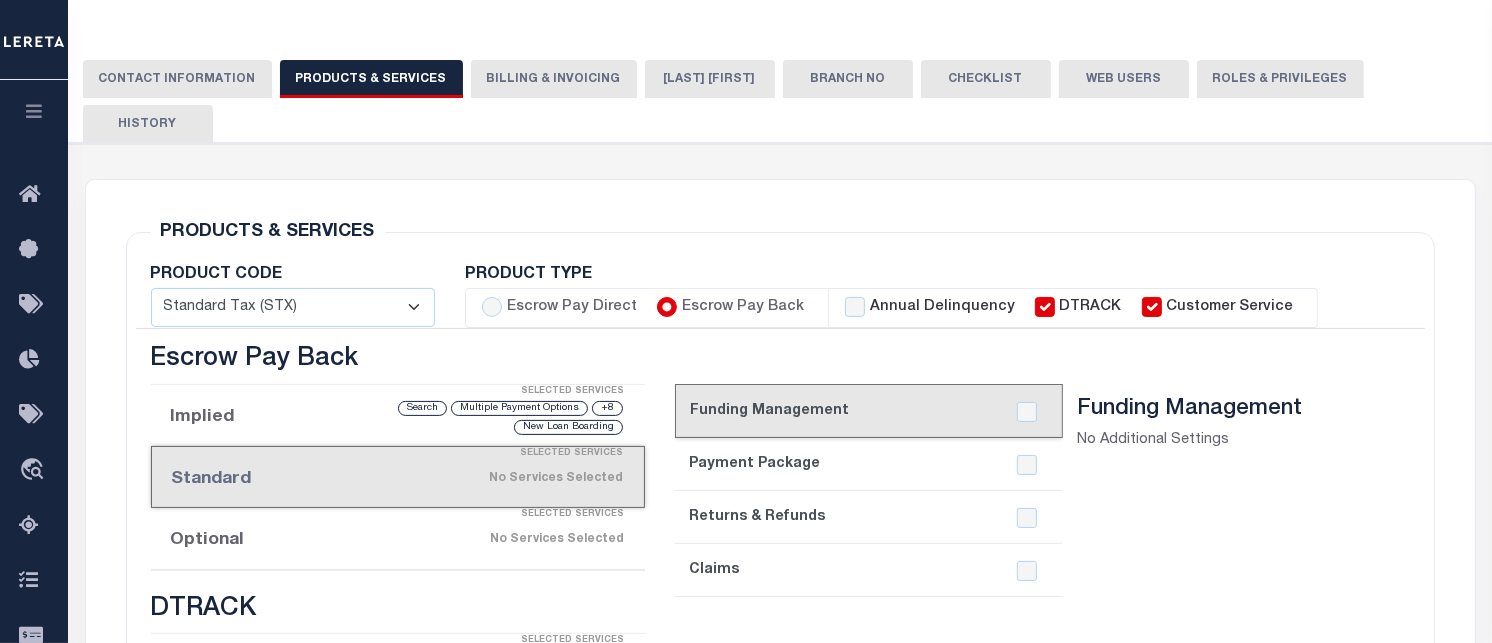 click on "Implied Selected Services +8 Multiple Payment Options Search New Loan Boarding" at bounding box center [398, 416] 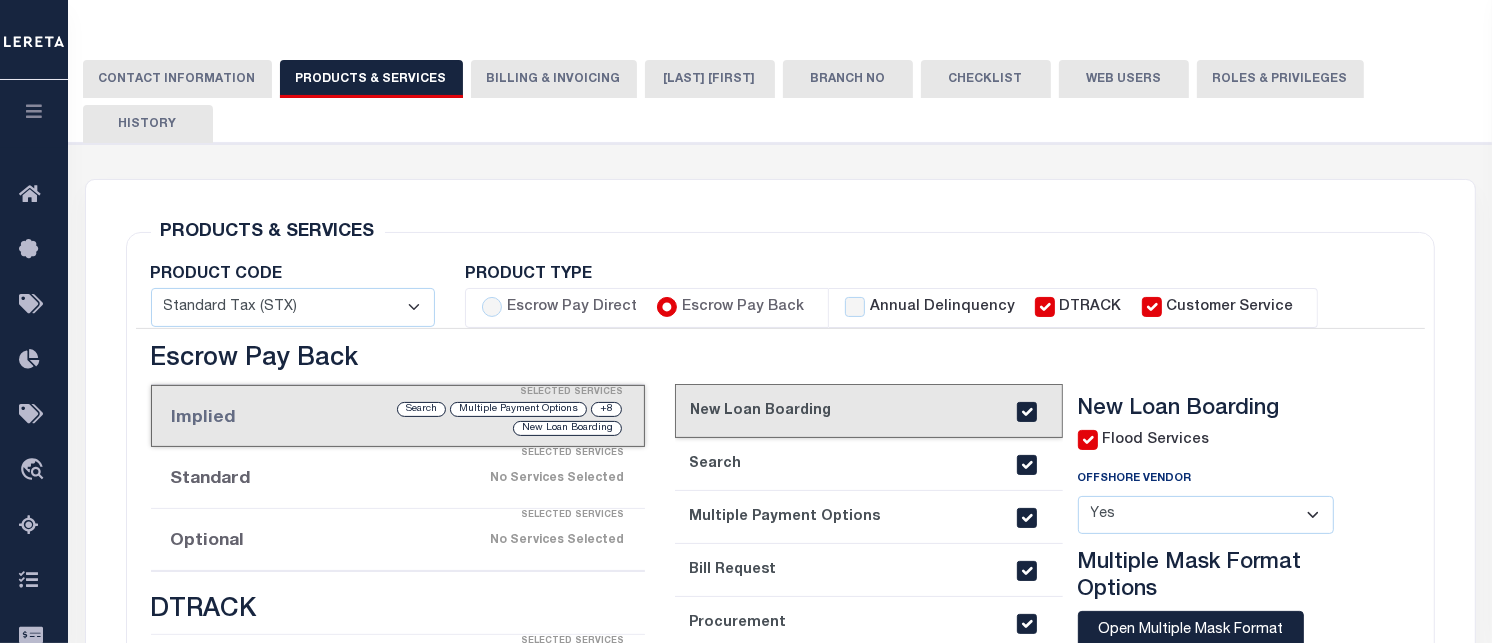 click on "DTRACK" at bounding box center (1091, 308) 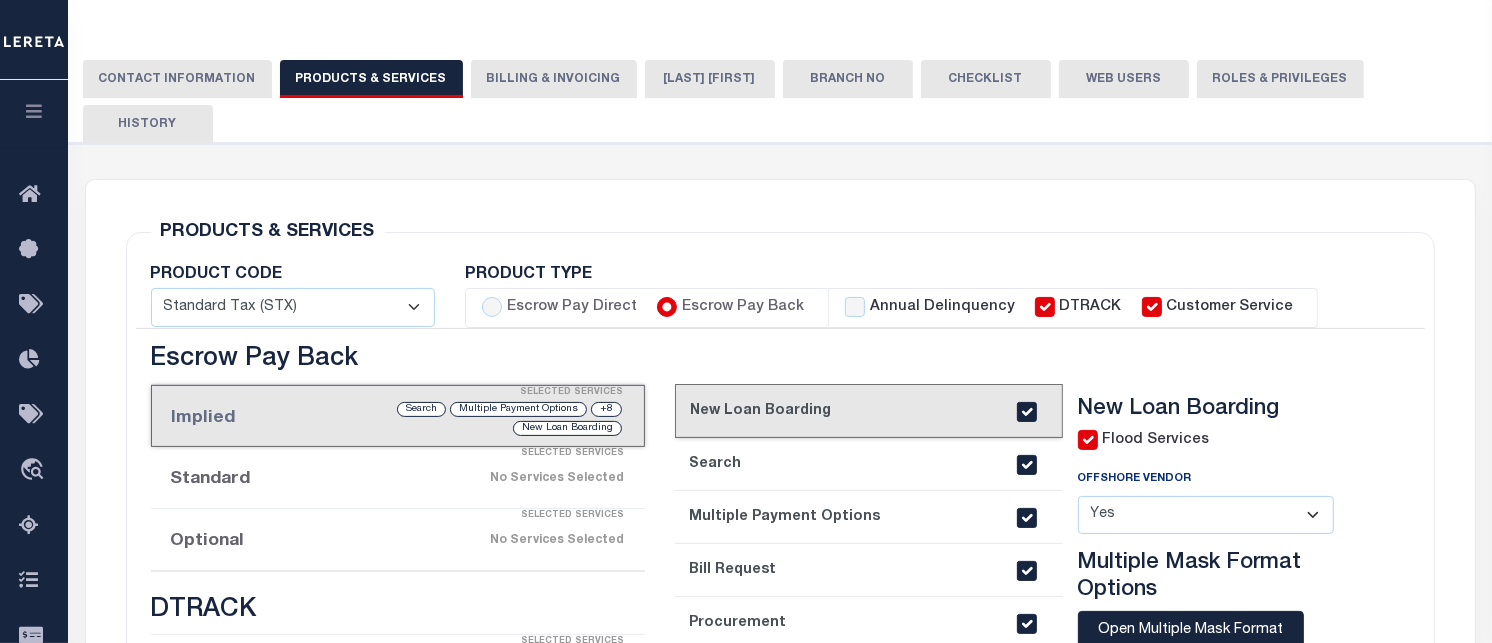 click on "DTRACK" at bounding box center [1045, 307] 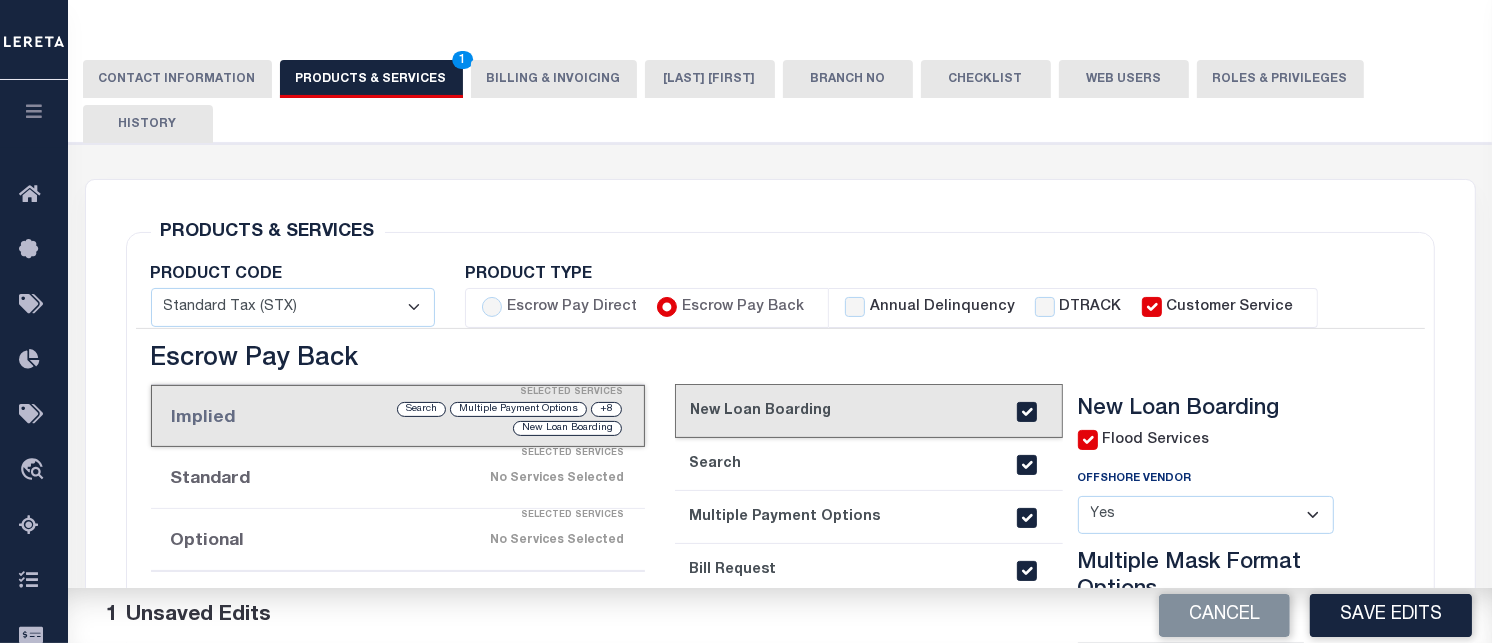 click on "DTRACK" at bounding box center [1091, 308] 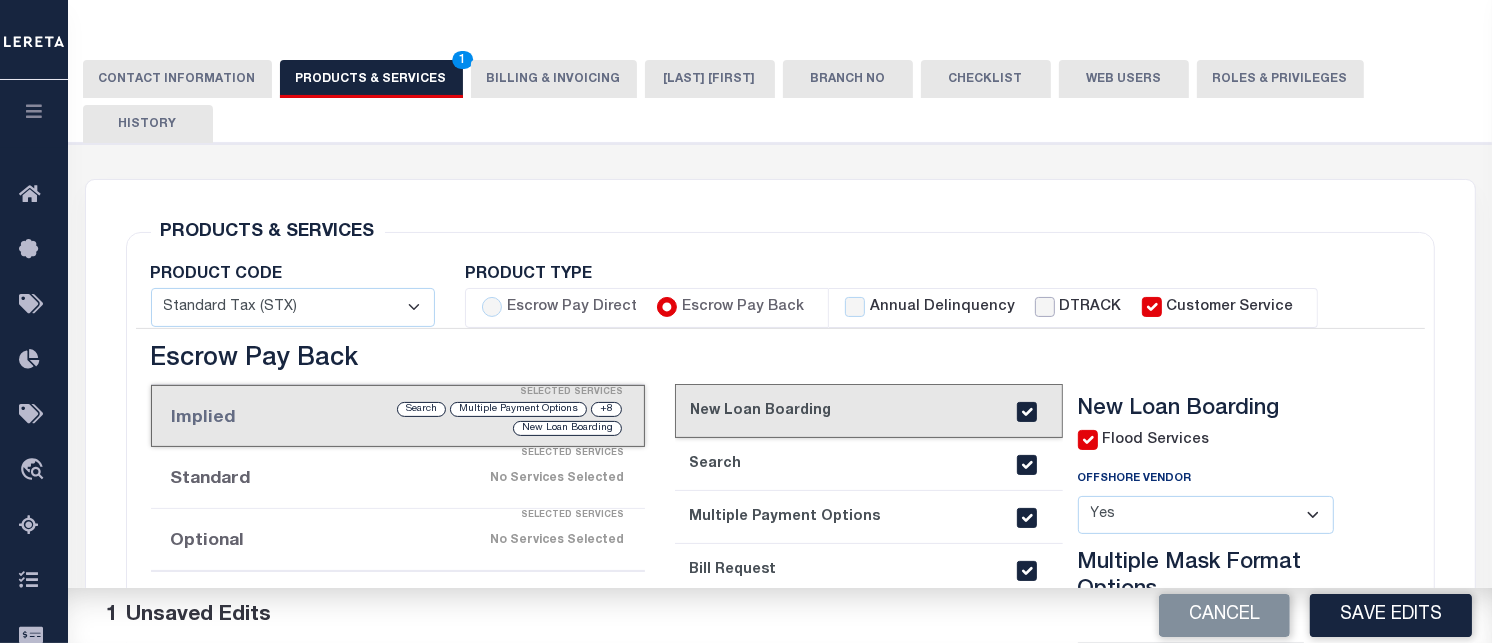 click on "DTRACK" at bounding box center (1045, 307) 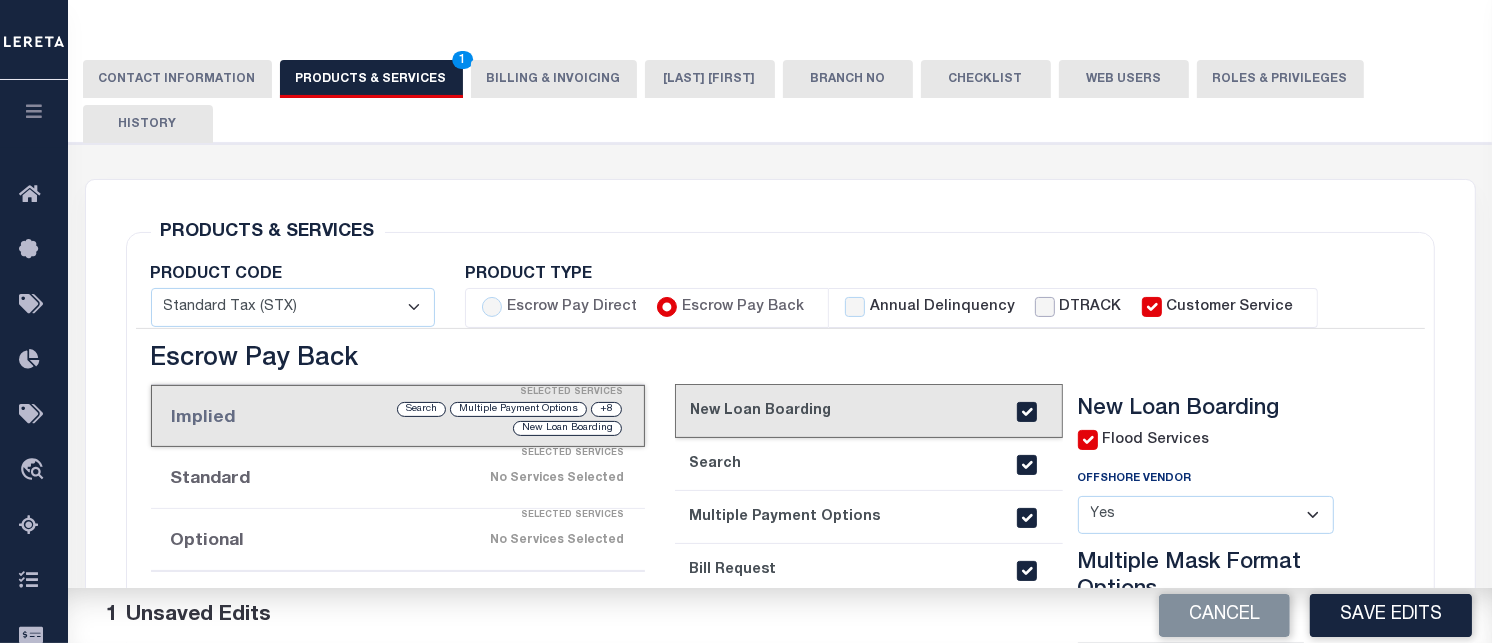 checkbox on "true" 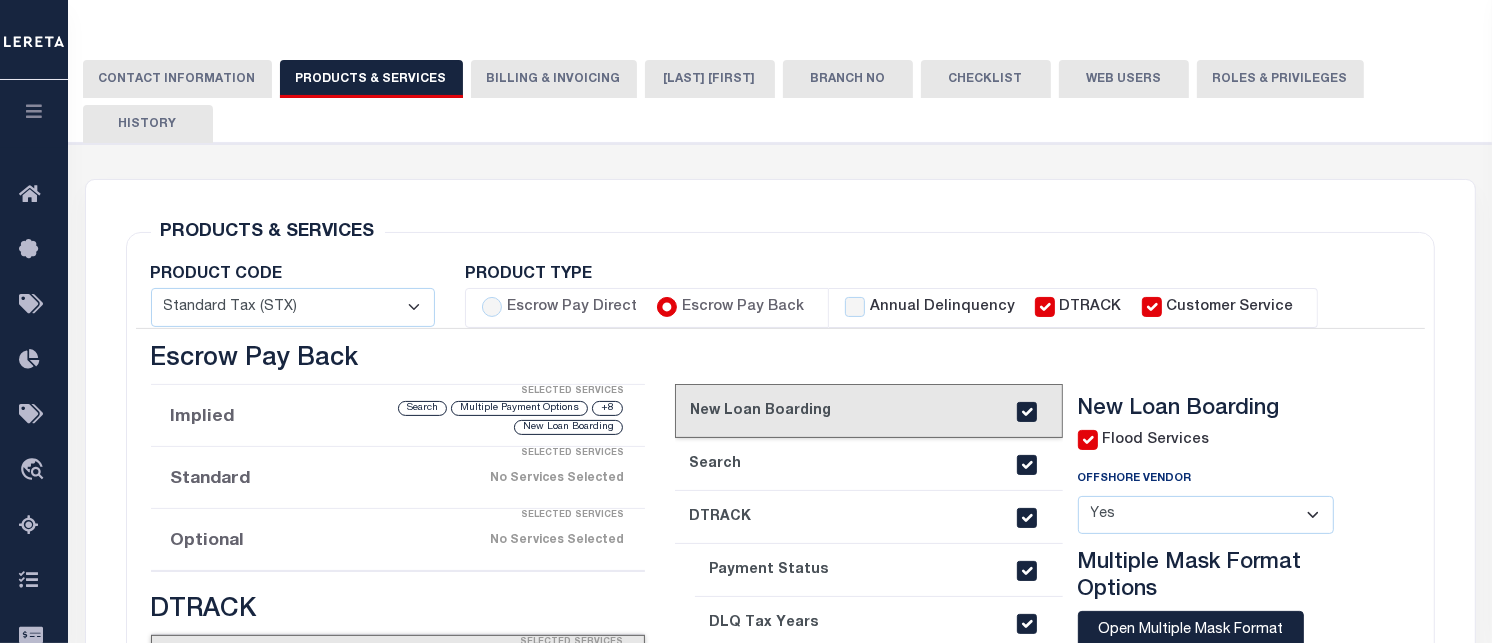 scroll, scrollTop: 444, scrollLeft: 0, axis: vertical 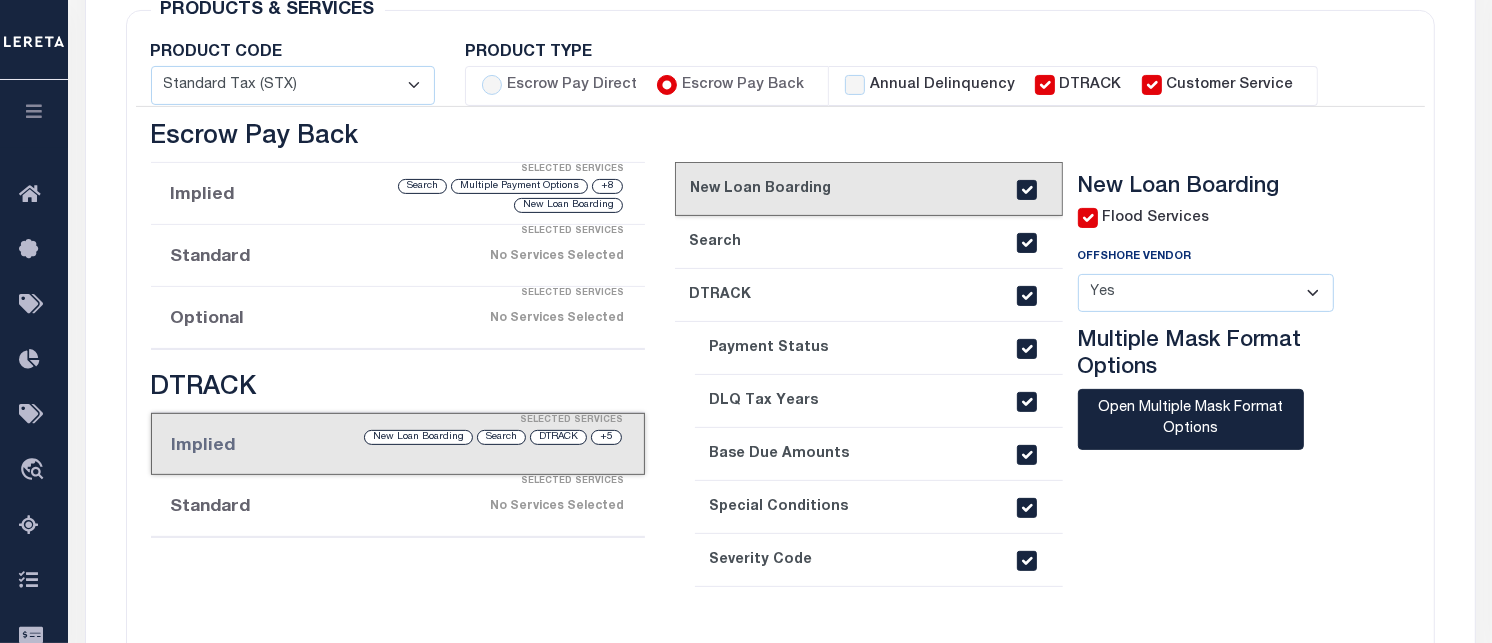 click on "Implied Selected Services +5 DTRACK Search New Loan Boarding" at bounding box center (398, 444) 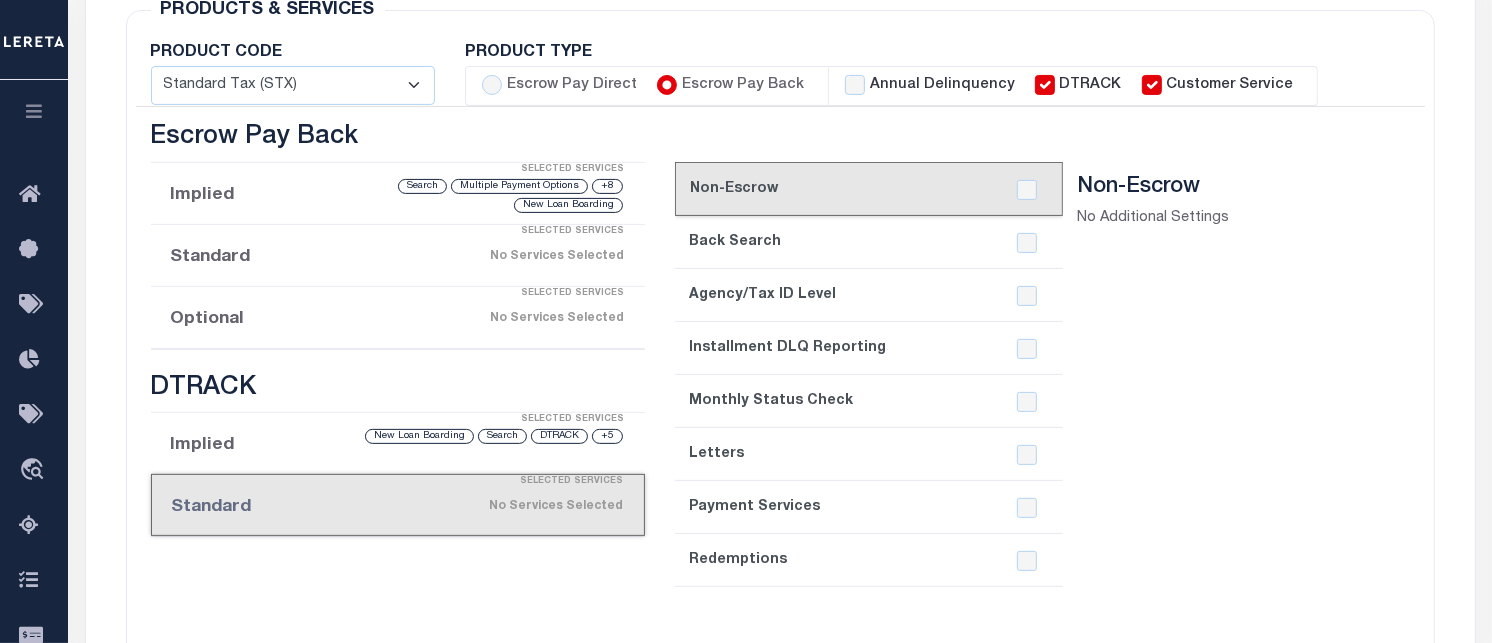 click on "New Loan Boarding" at bounding box center [419, 436] 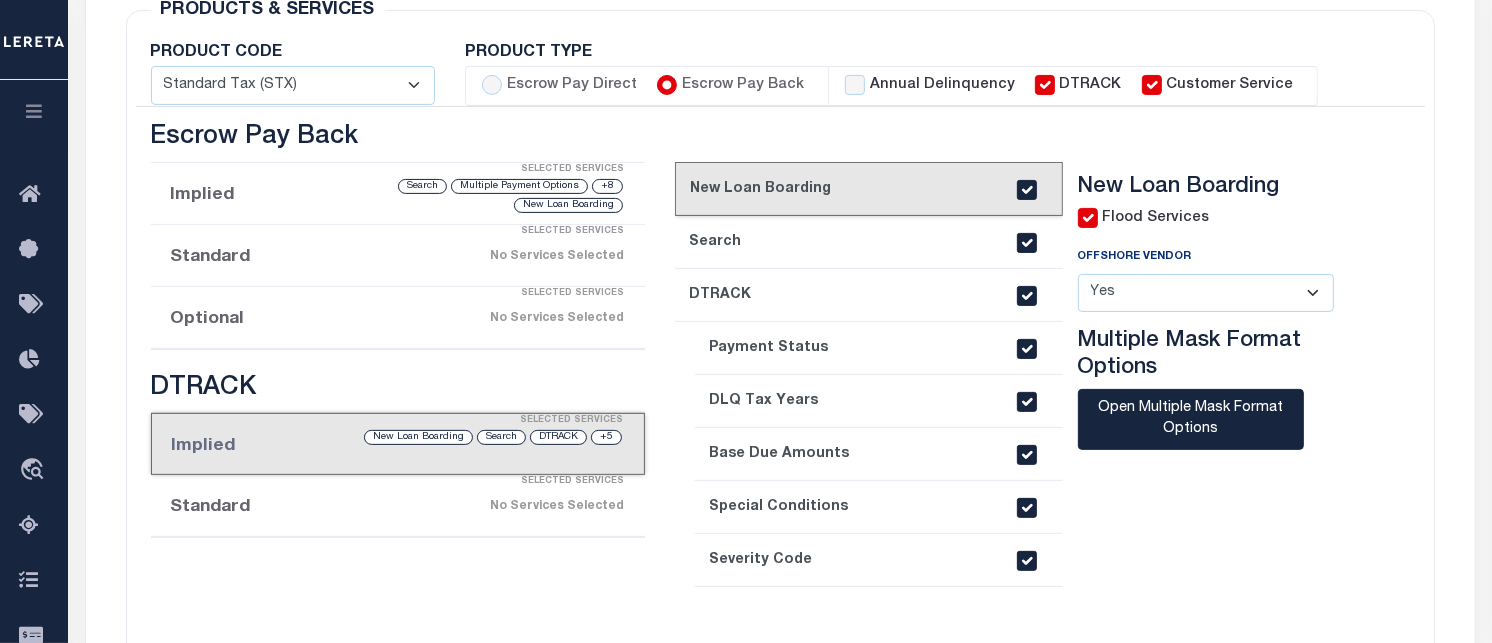 click on "Implied Selected Services +8 Multiple Payment Options Search New Loan Boarding" at bounding box center (398, 194) 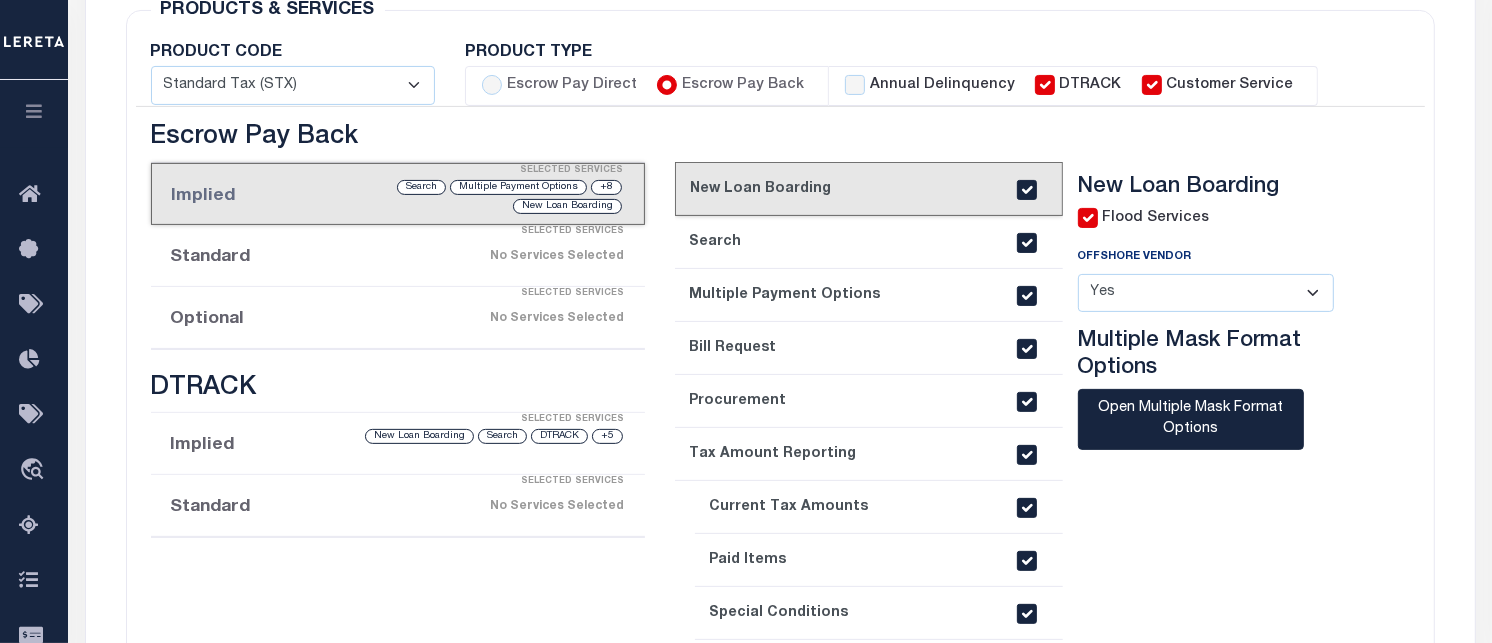 click on "Selected Services" at bounding box center [418, 232] 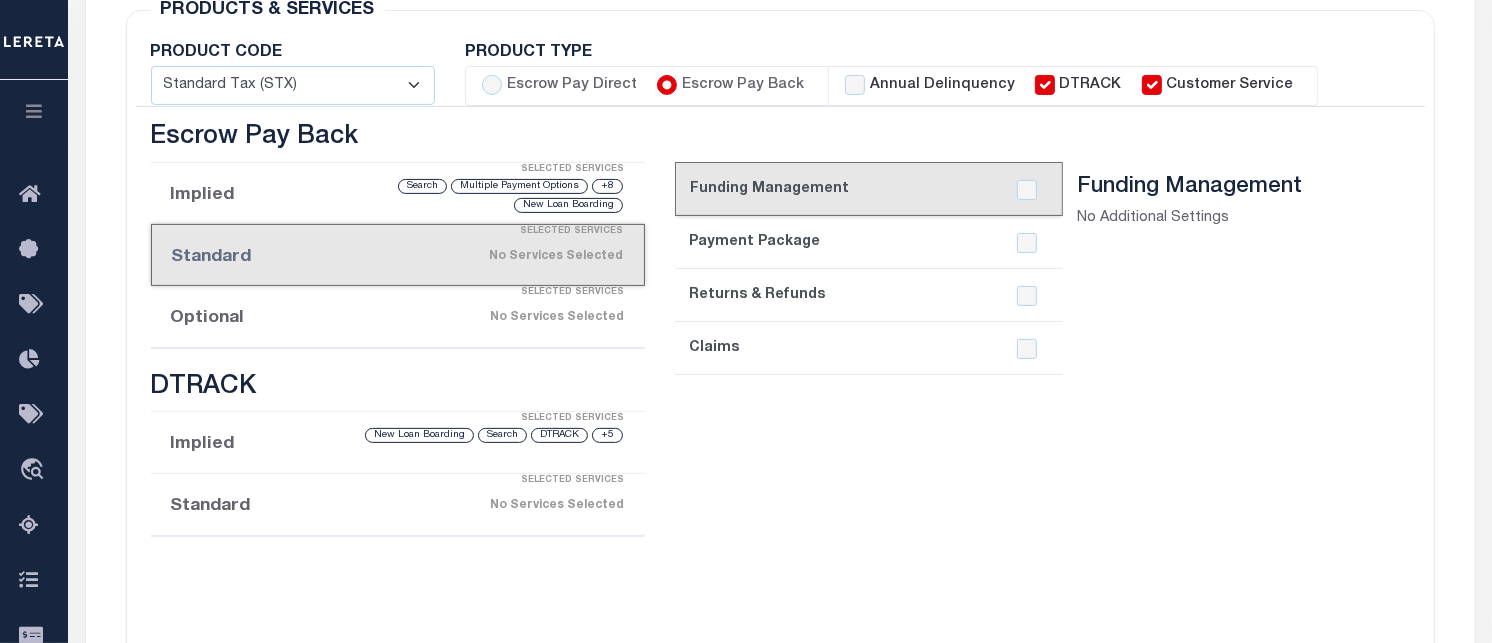 click on "Optional Selected Services No Services Selected" at bounding box center [398, 317] 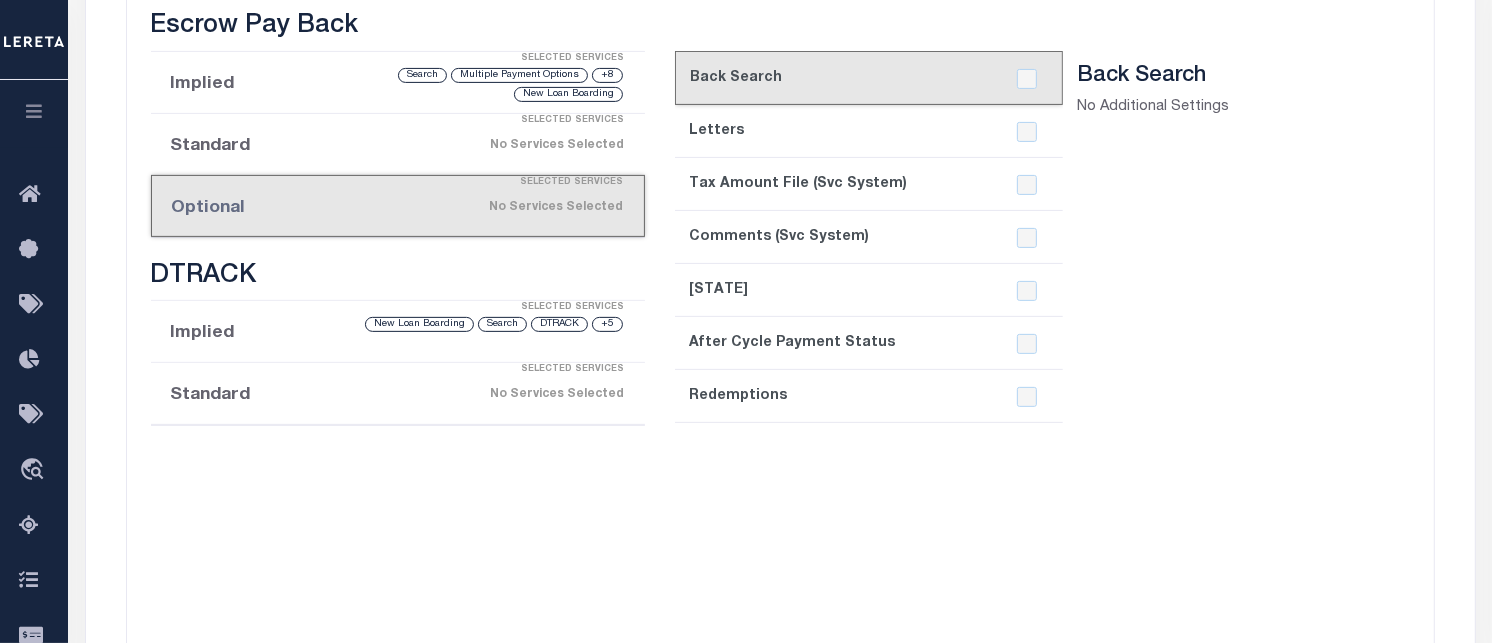 scroll, scrollTop: 444, scrollLeft: 0, axis: vertical 